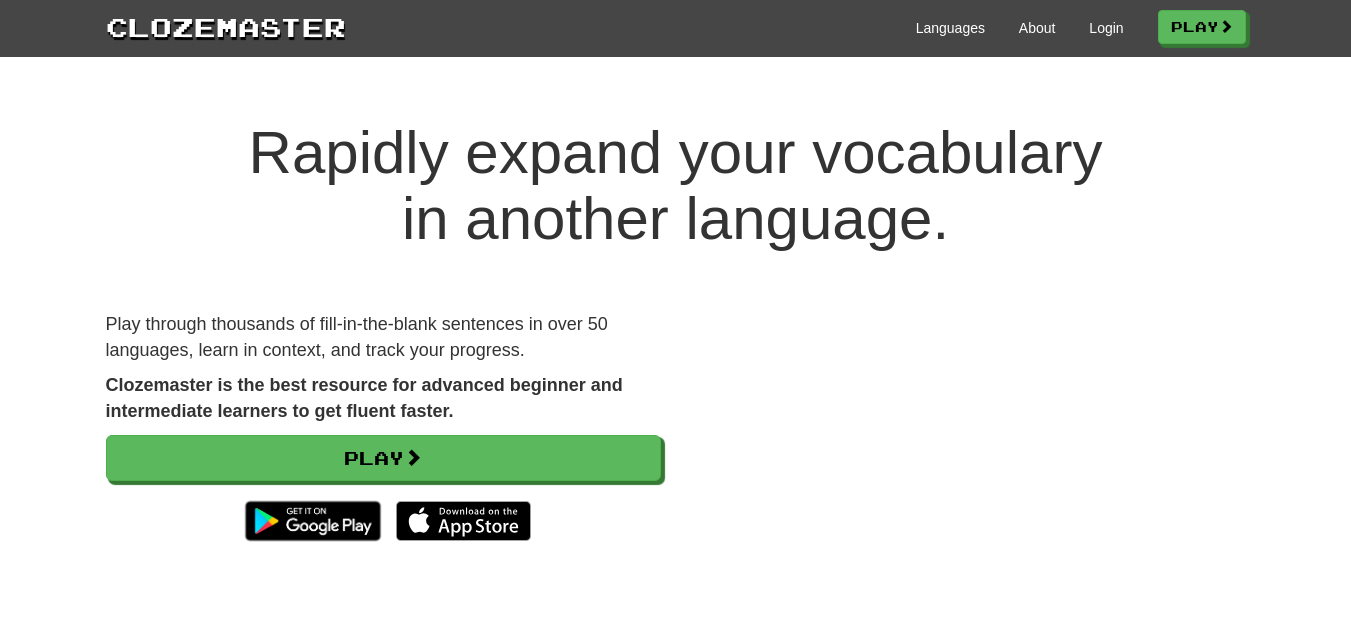 scroll, scrollTop: 0, scrollLeft: 0, axis: both 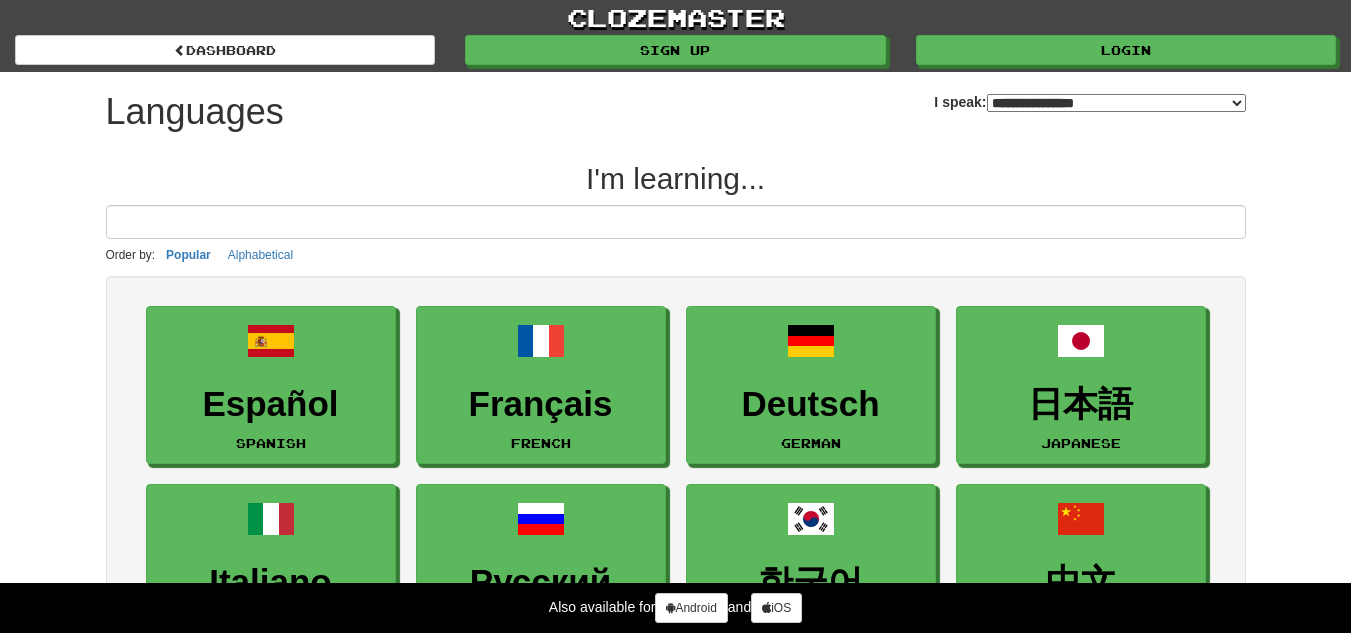 select on "*******" 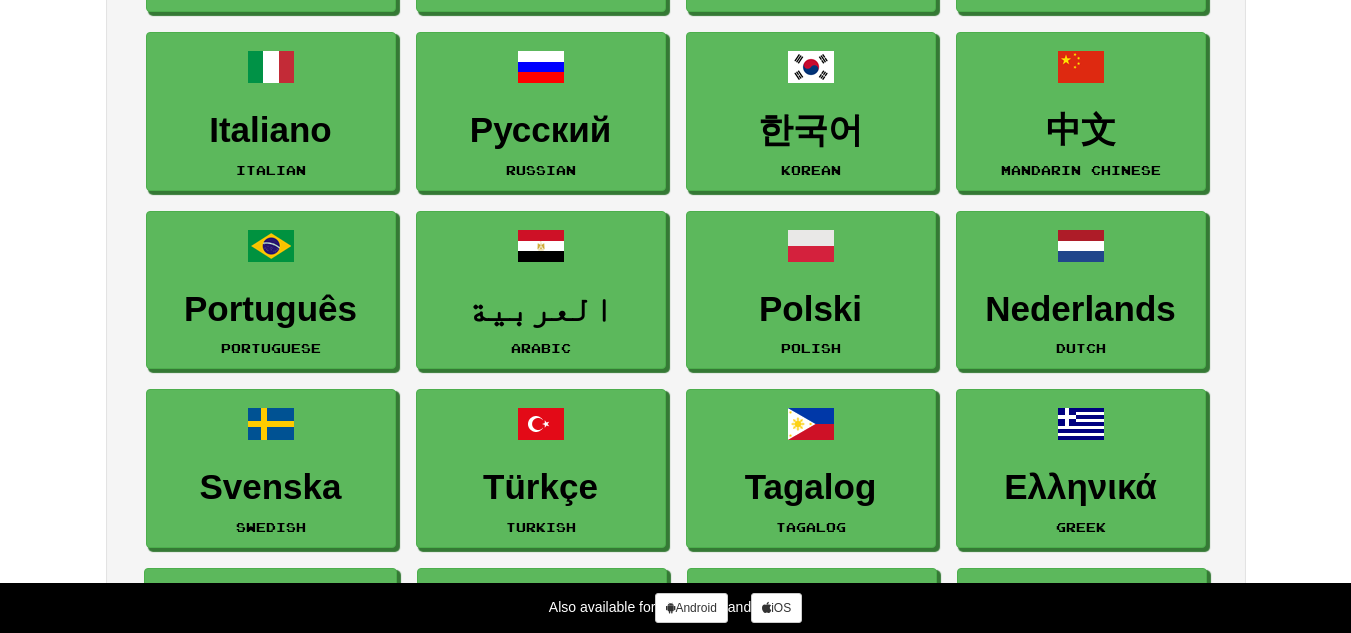 scroll, scrollTop: 500, scrollLeft: 0, axis: vertical 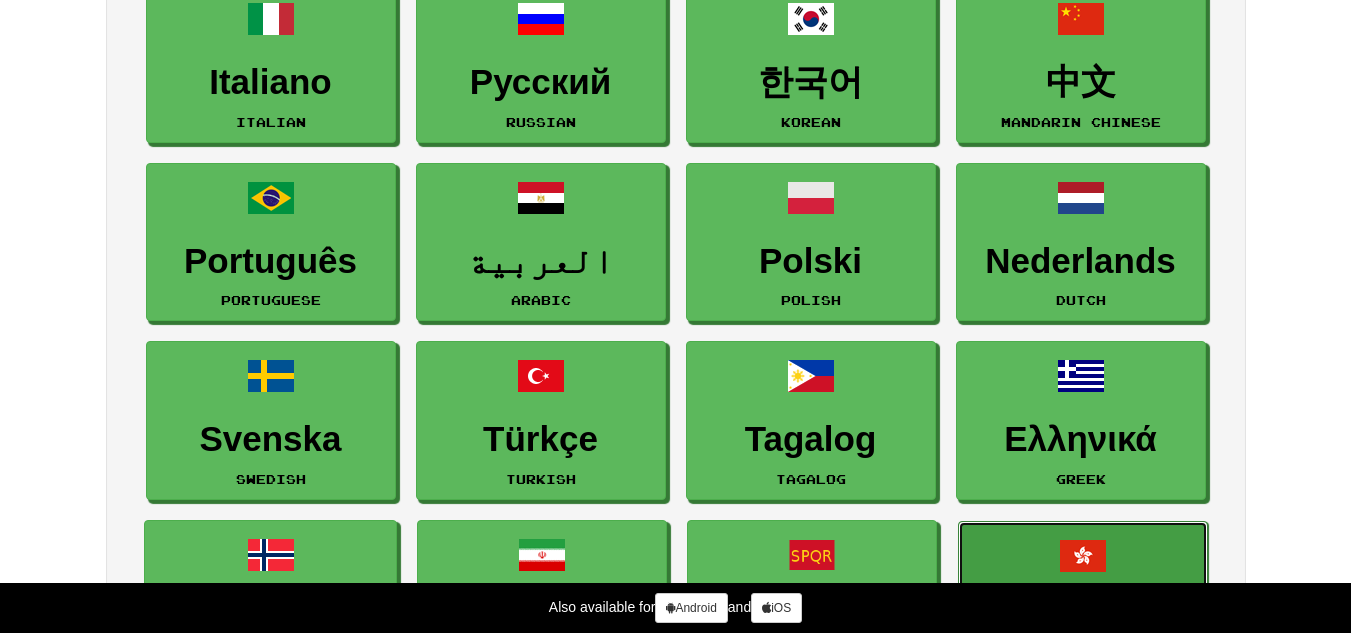 click on "廣東話 Cantonese" at bounding box center (1083, 600) 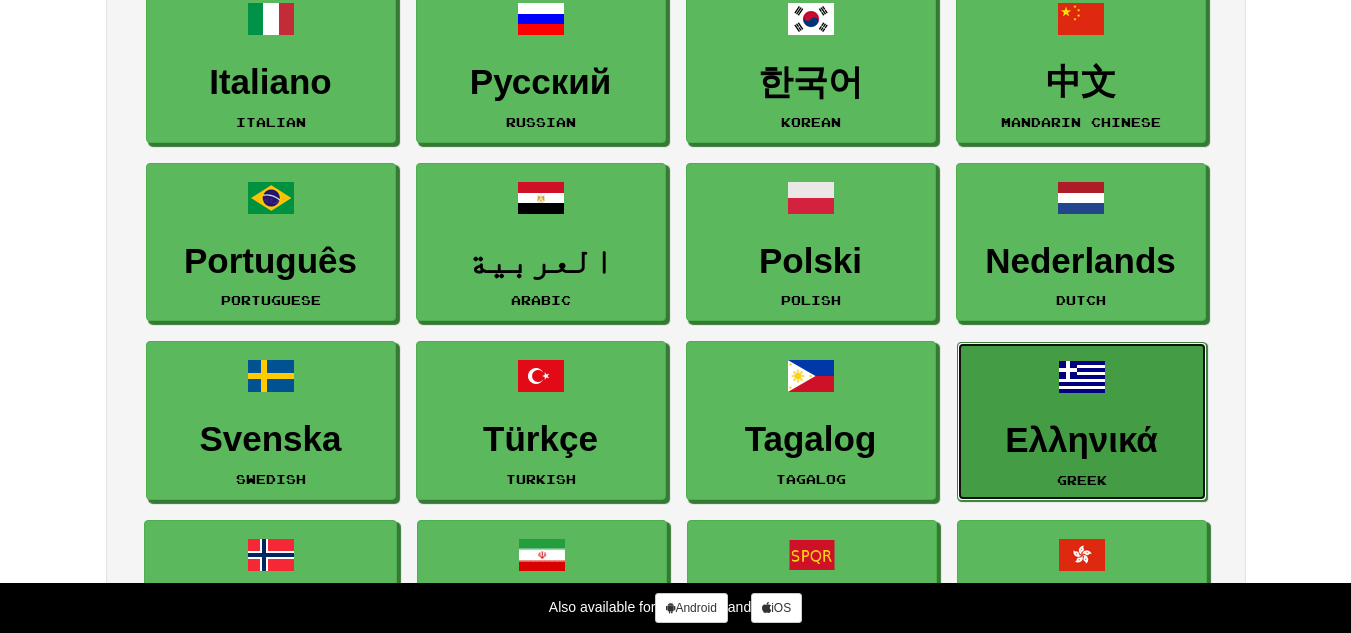 click on "Ελληνικά" at bounding box center (1082, 440) 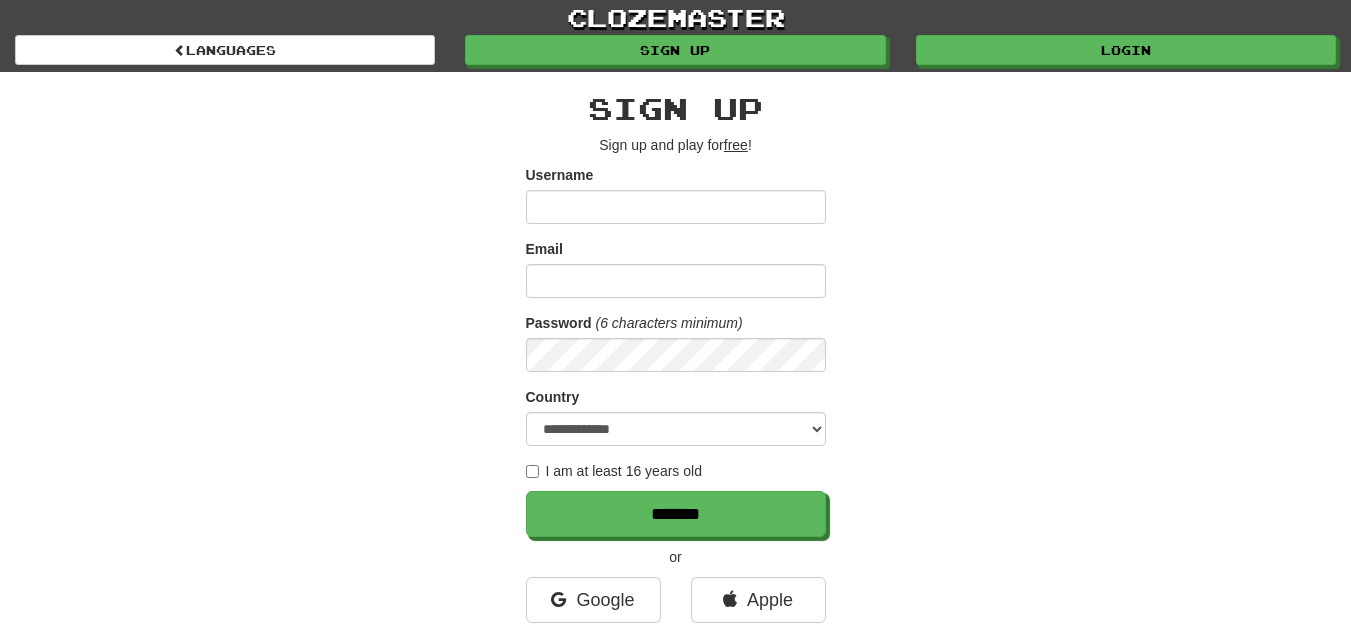 scroll, scrollTop: 0, scrollLeft: 0, axis: both 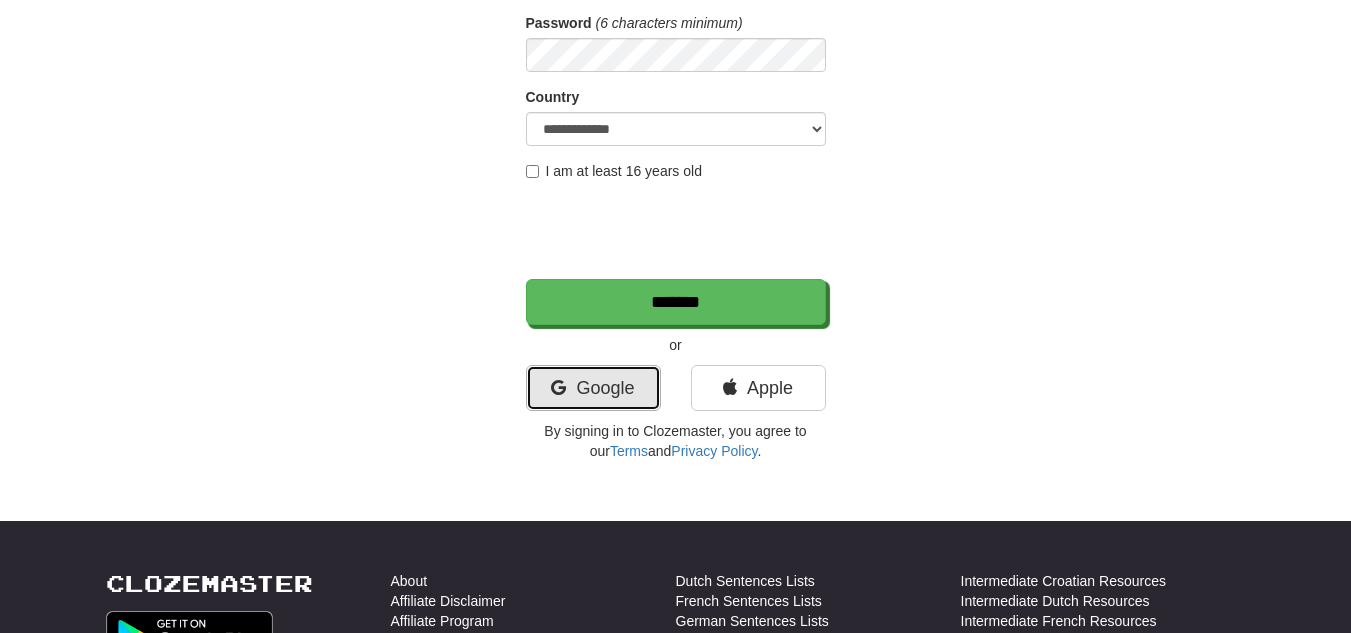 click on "Google" at bounding box center (593, 388) 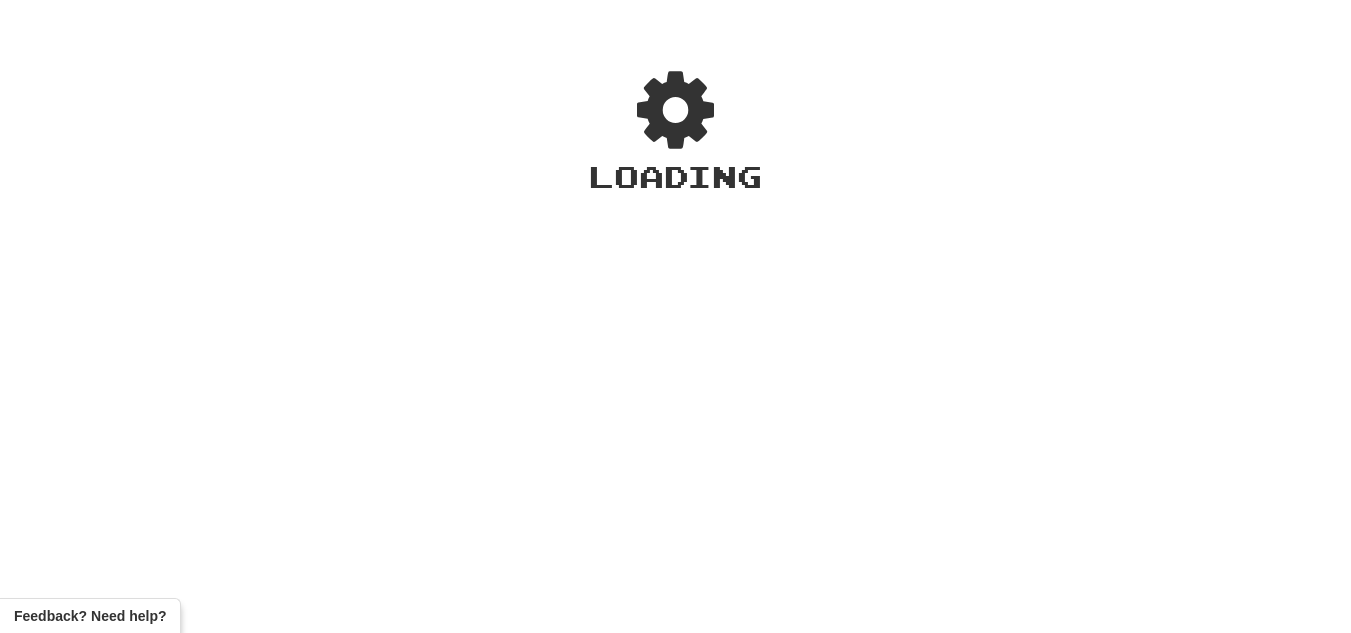 scroll, scrollTop: 0, scrollLeft: 0, axis: both 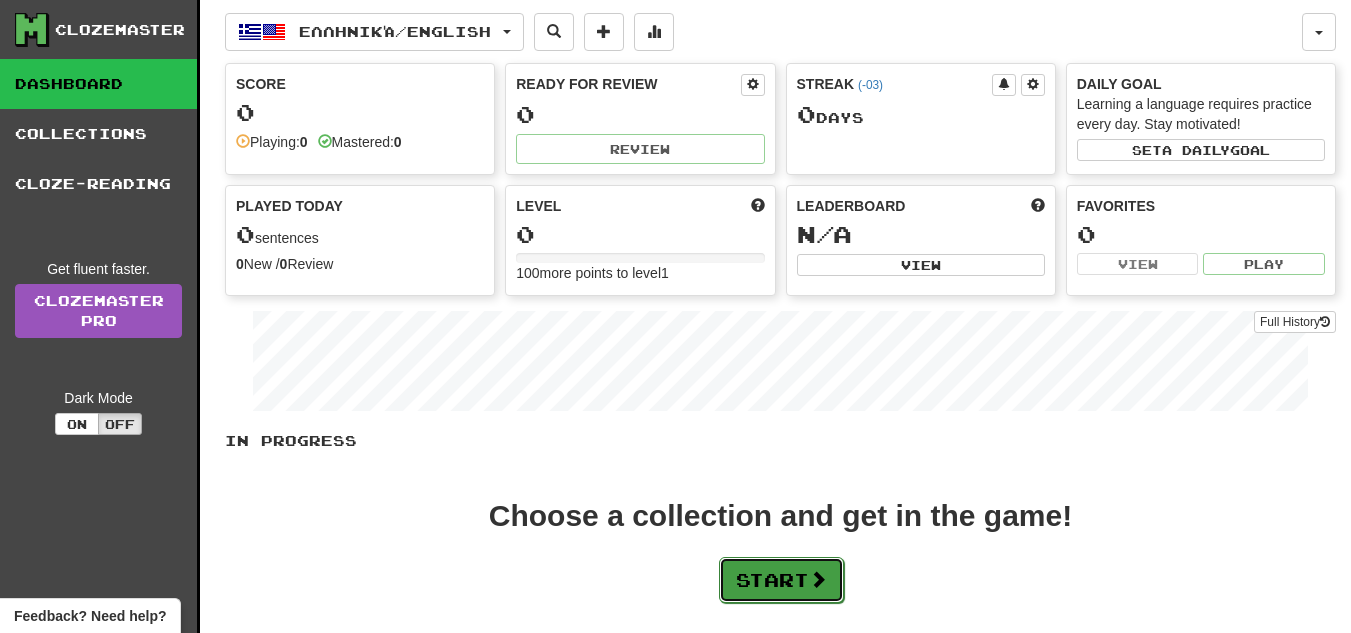 click on "Start" at bounding box center [781, 580] 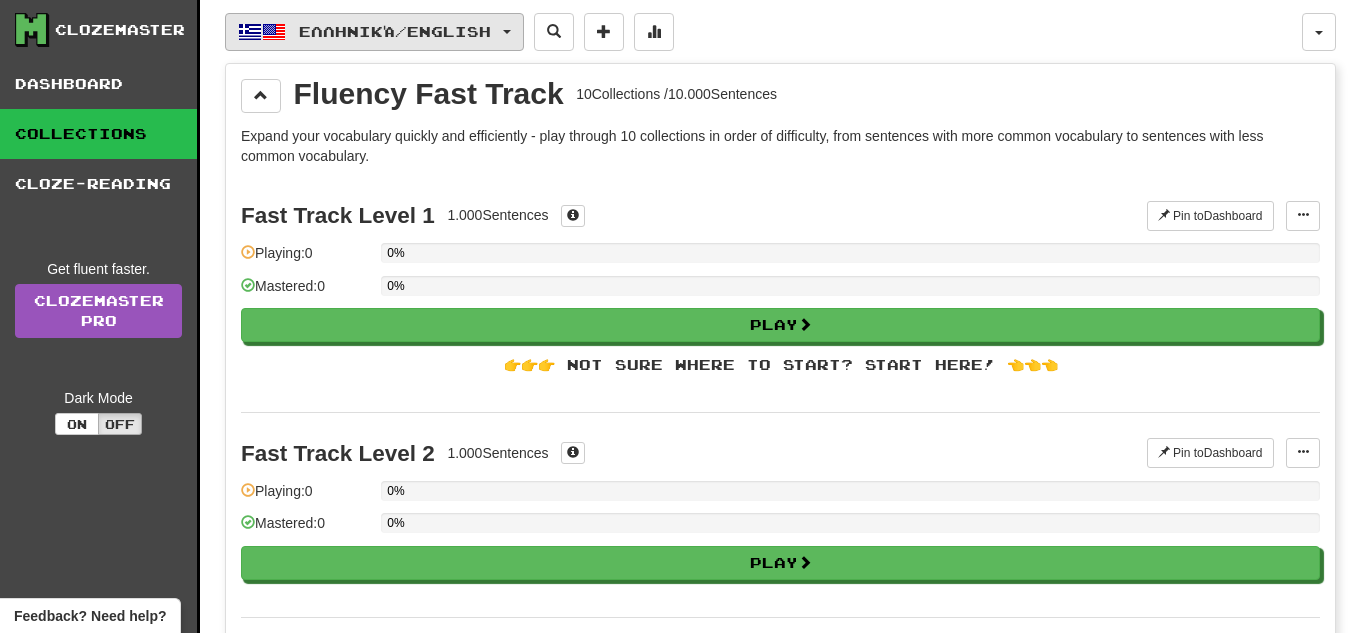 click on "Ελληνικά  /  English" at bounding box center [395, 31] 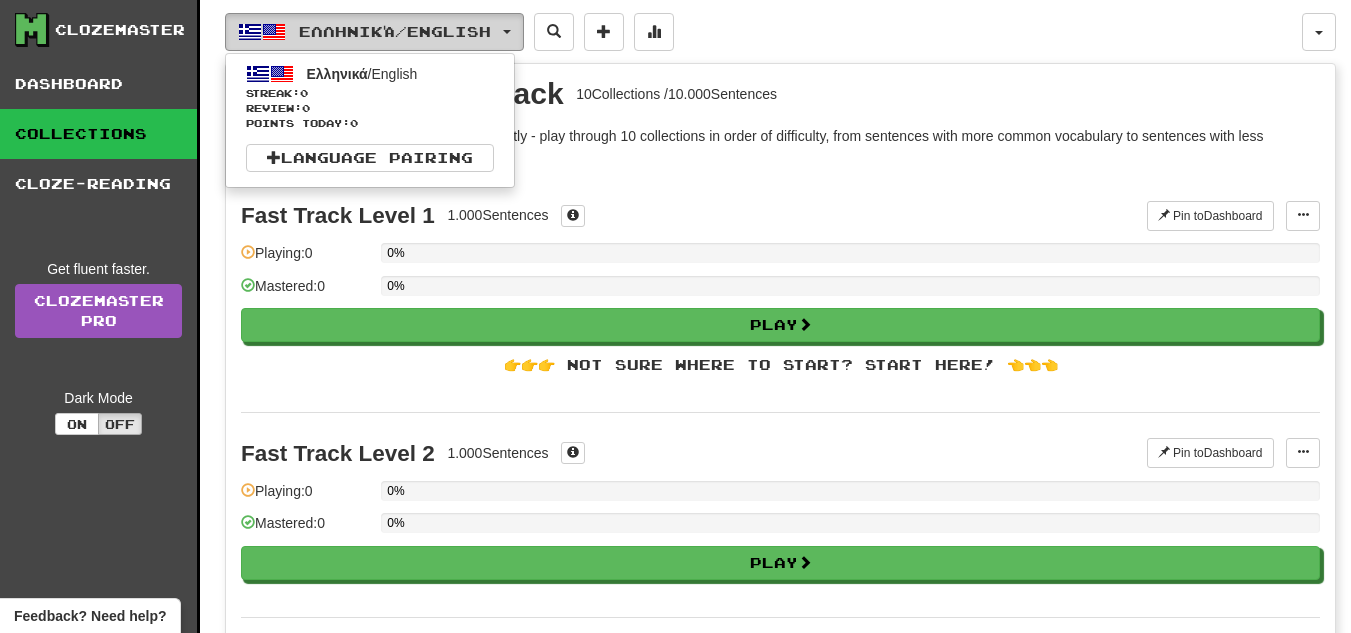 click on "Ελληνικά  /  English" at bounding box center (395, 31) 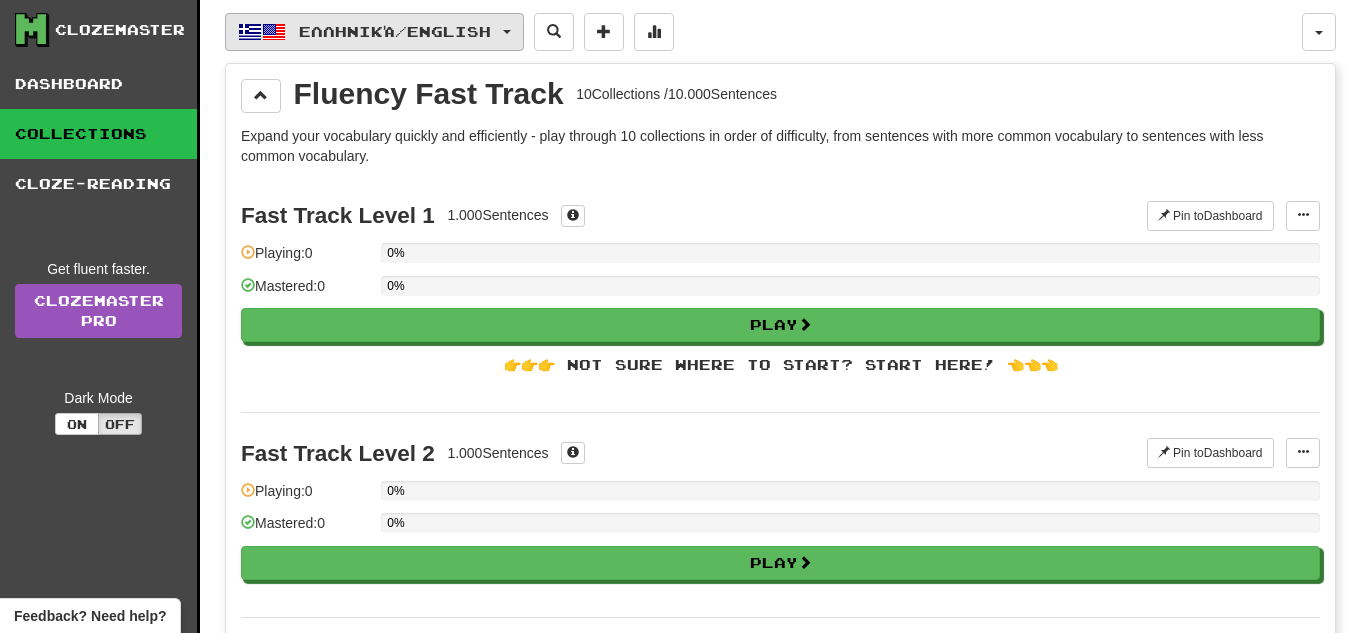 click on "Ελληνικά  /  English" at bounding box center (395, 31) 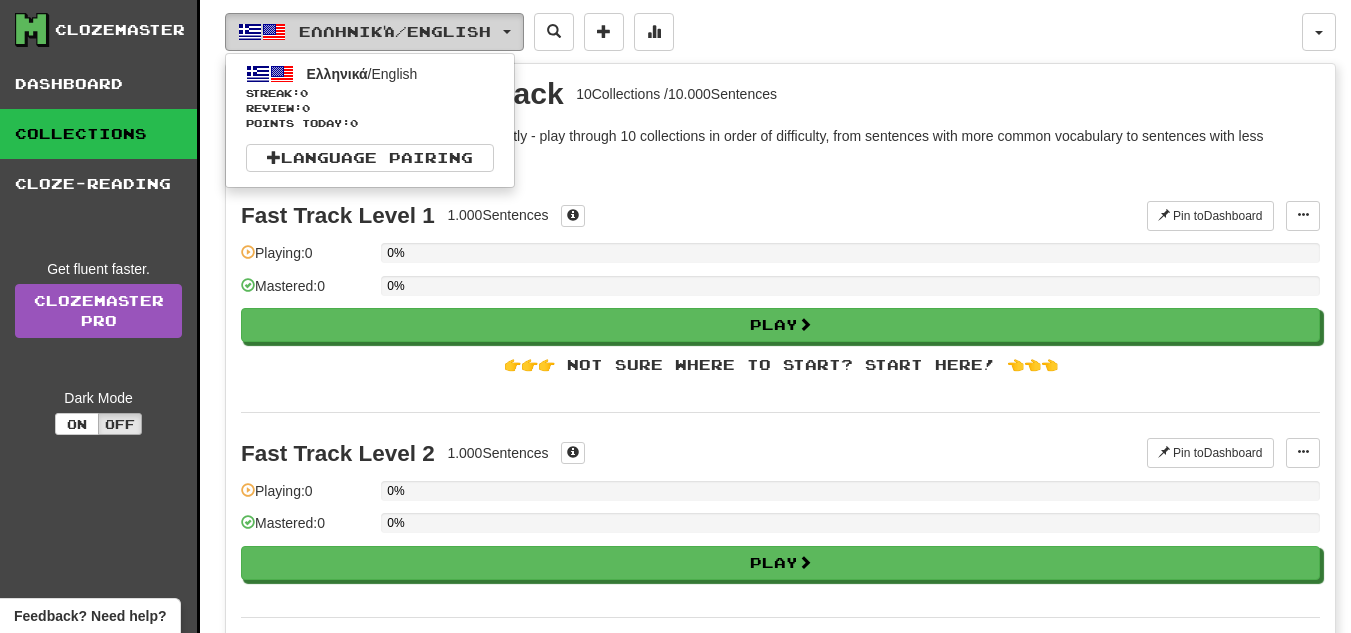 drag, startPoint x: 483, startPoint y: 28, endPoint x: 516, endPoint y: 24, distance: 33.24154 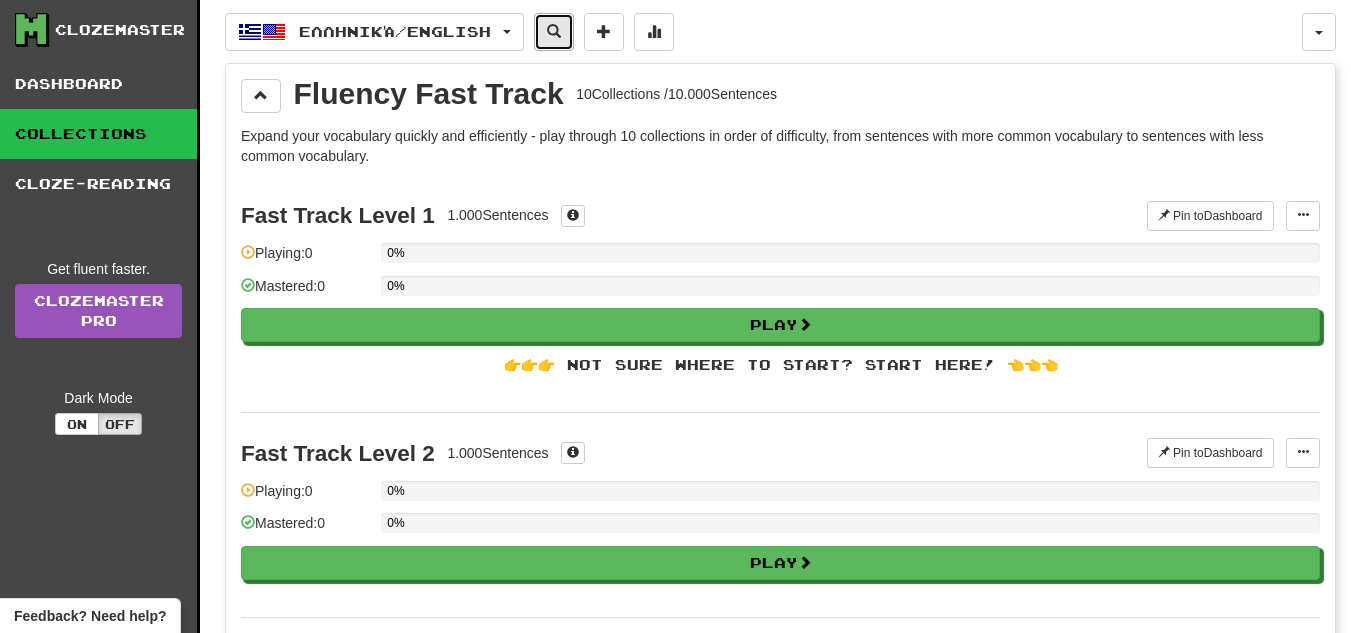 click at bounding box center [554, 31] 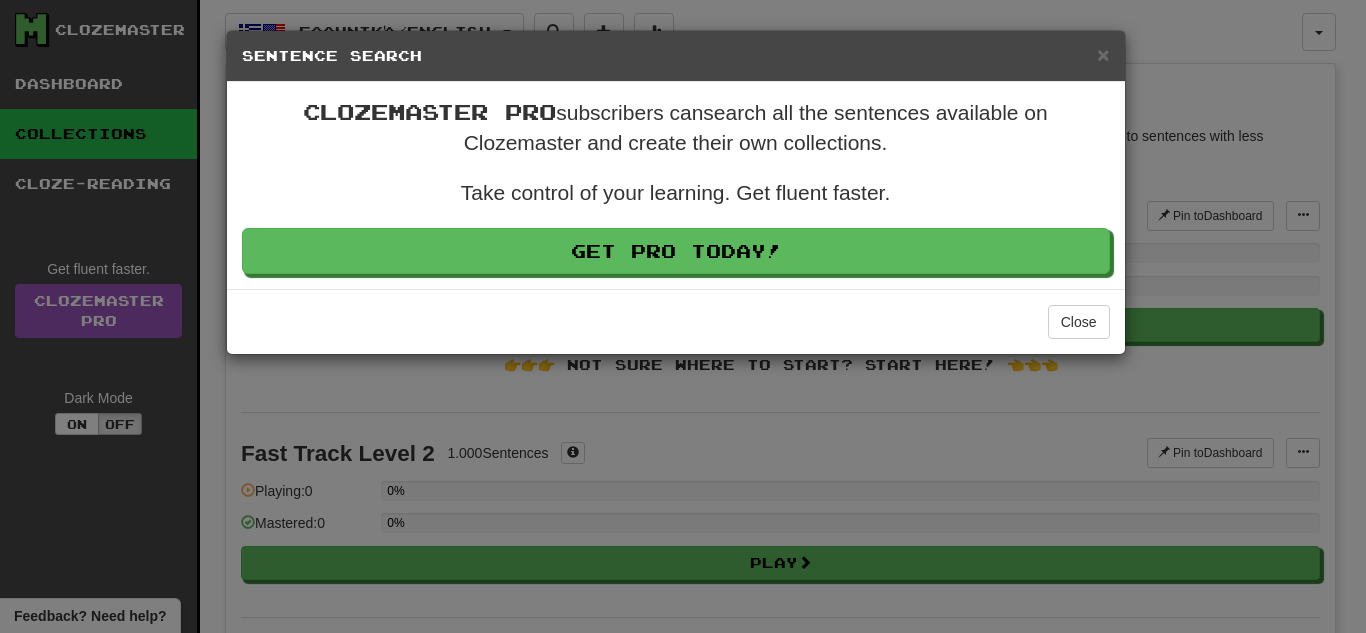 click on "Sentence Search" at bounding box center [676, 56] 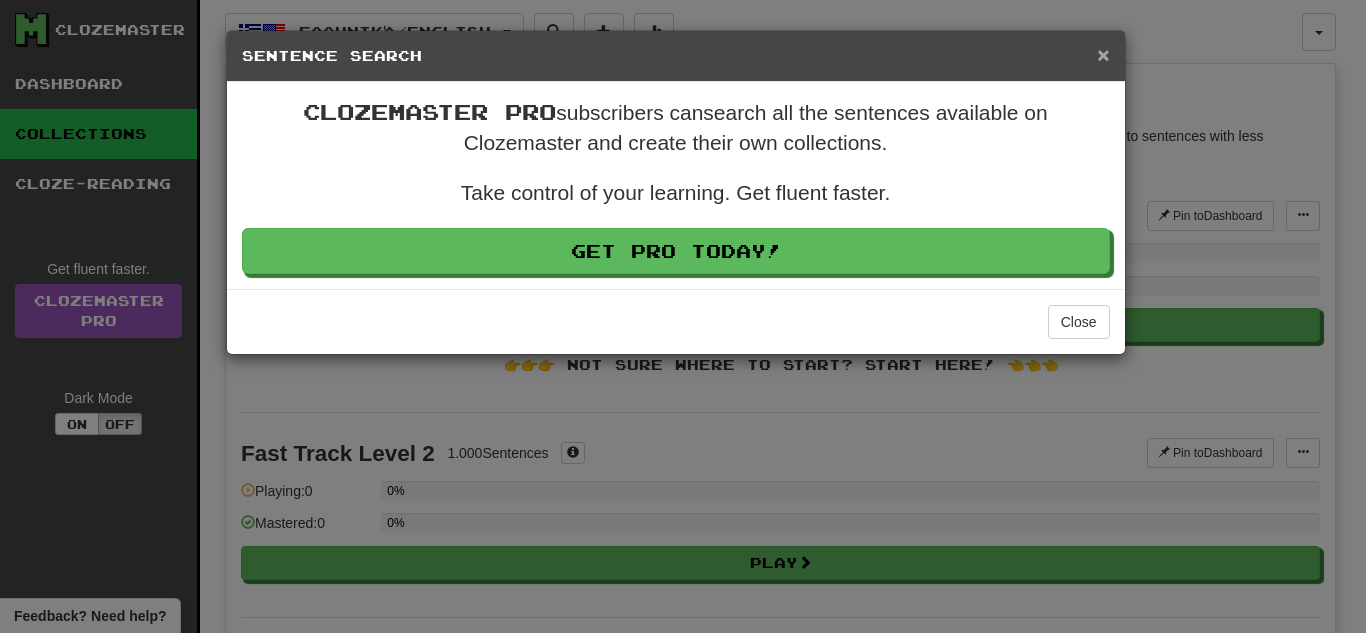 click on "×" at bounding box center (1103, 54) 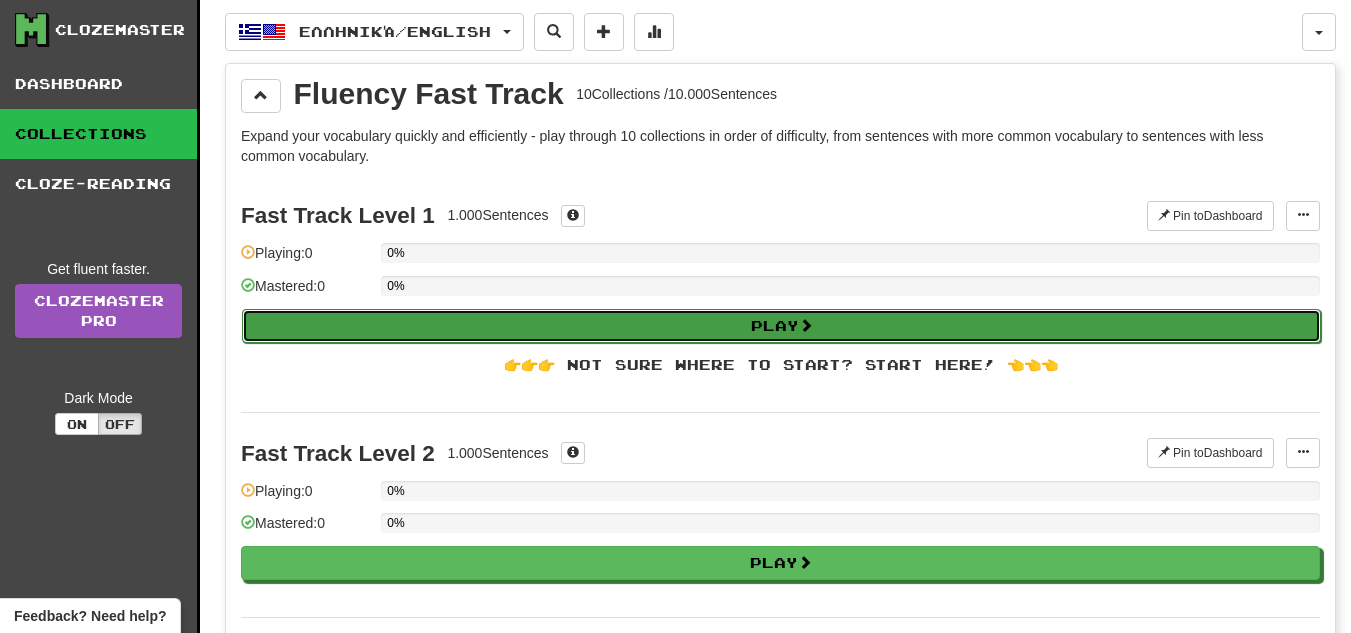 click on "Play" at bounding box center [781, 326] 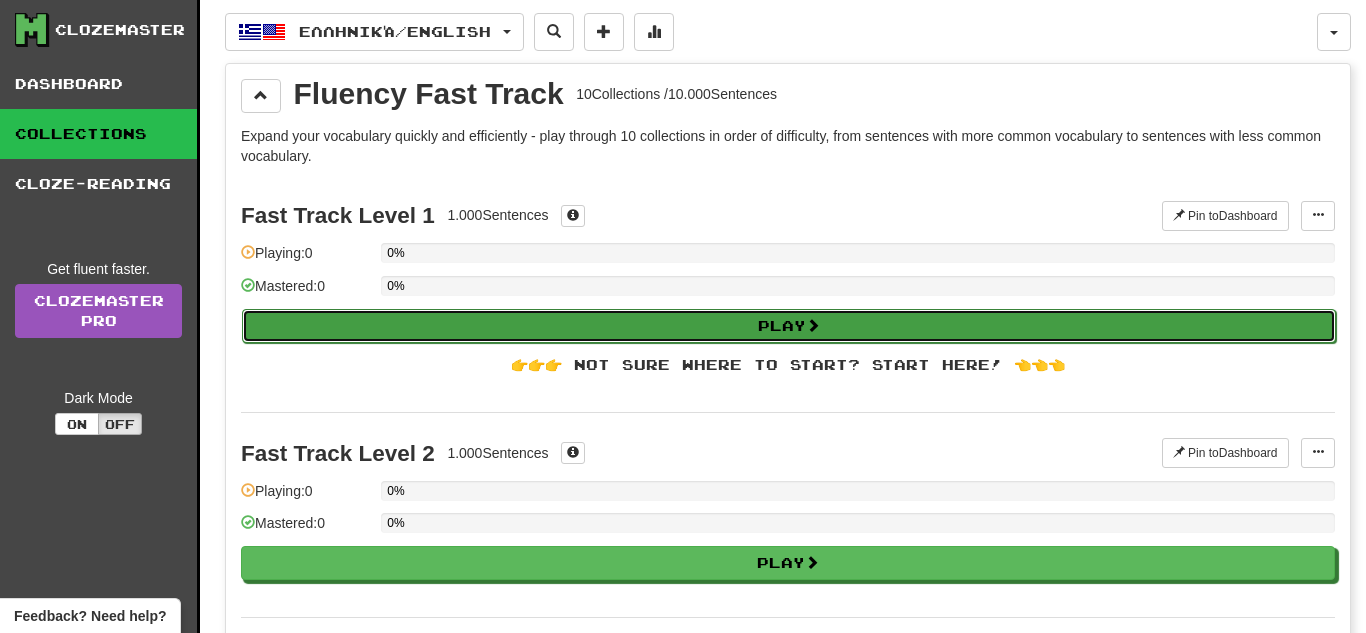 select on "**" 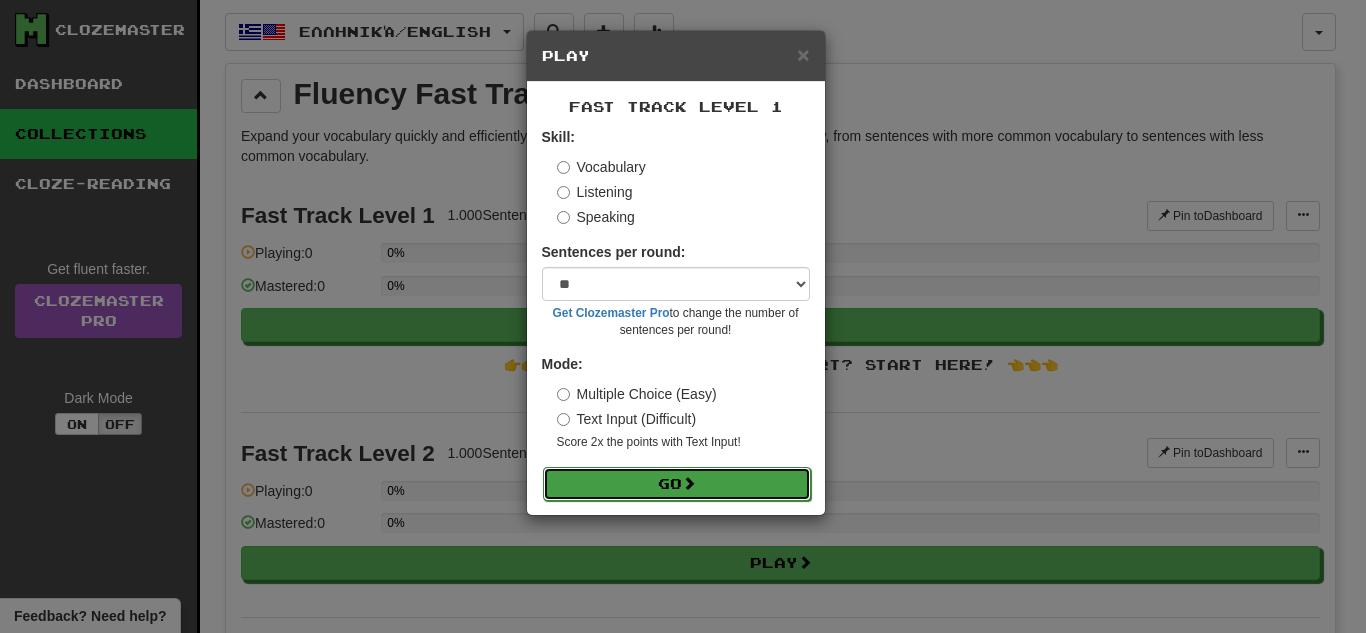 click on "Go" at bounding box center (677, 484) 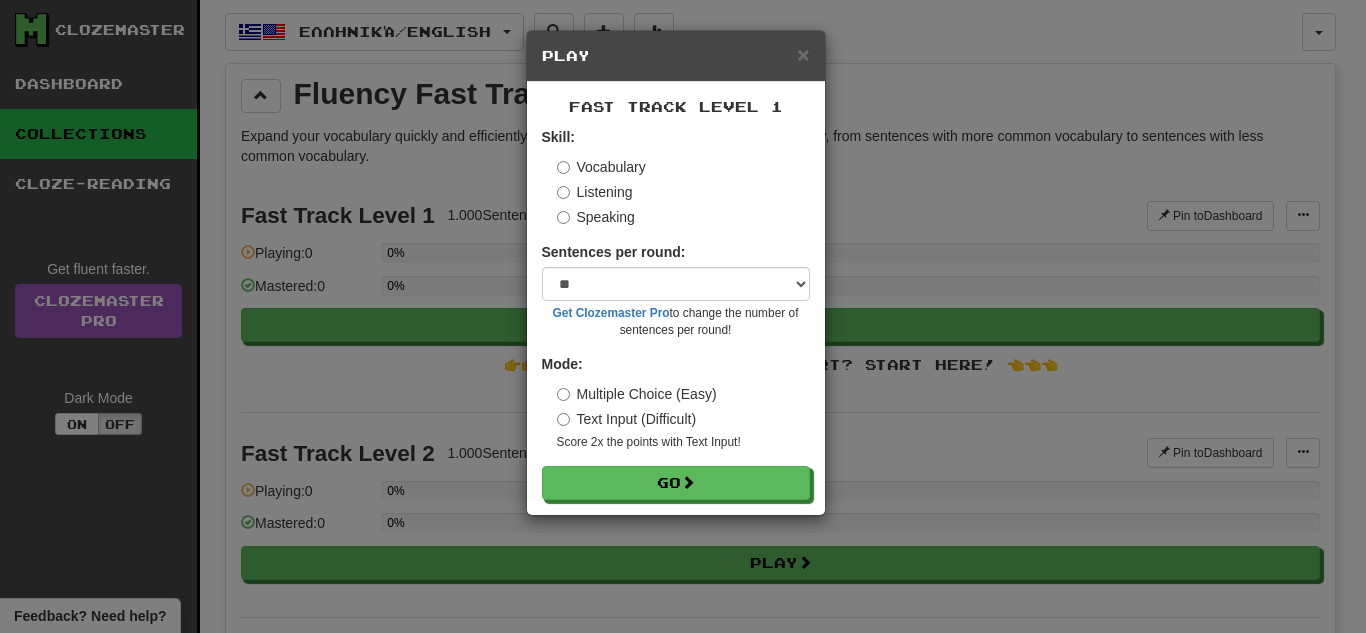 click on "× Play" at bounding box center [676, 56] 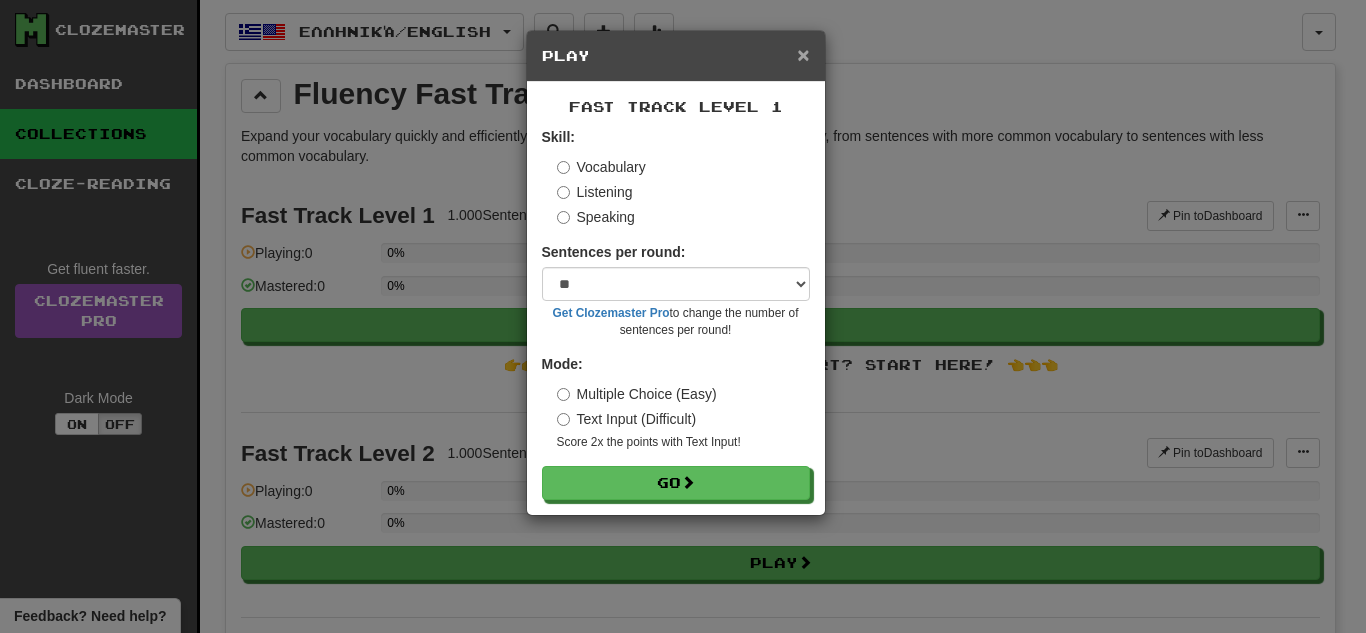 click on "×" at bounding box center [803, 54] 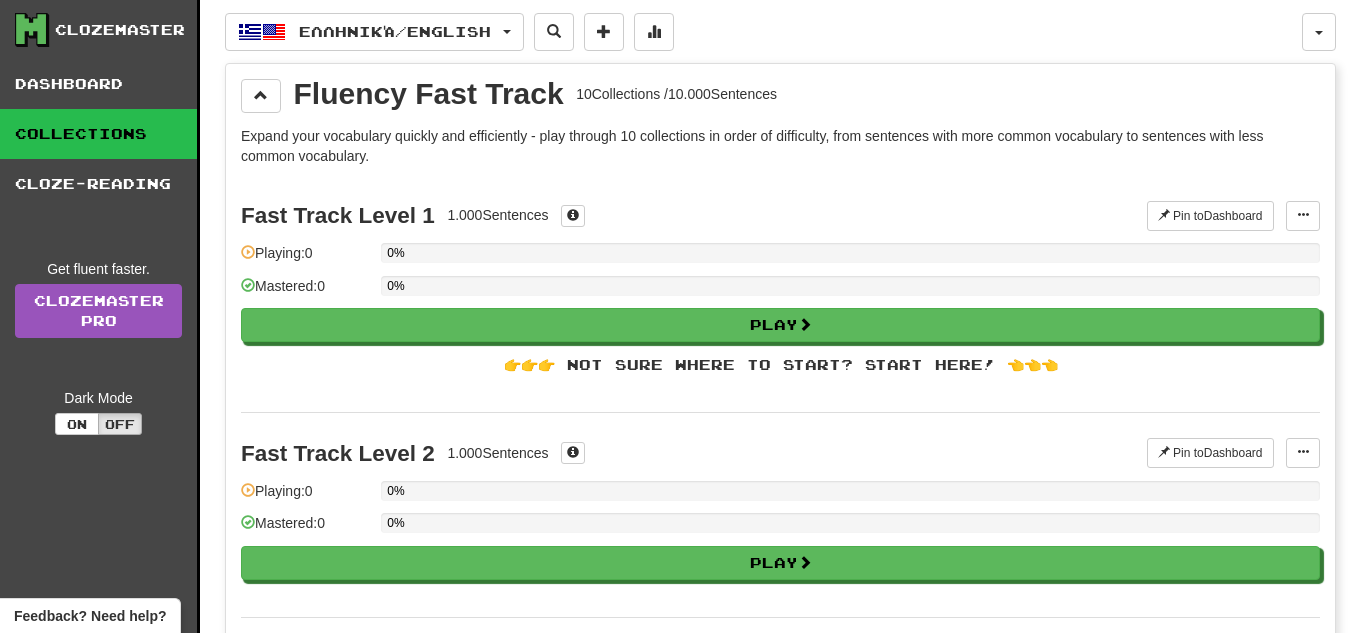 click on "Clozemaster" at bounding box center [120, 30] 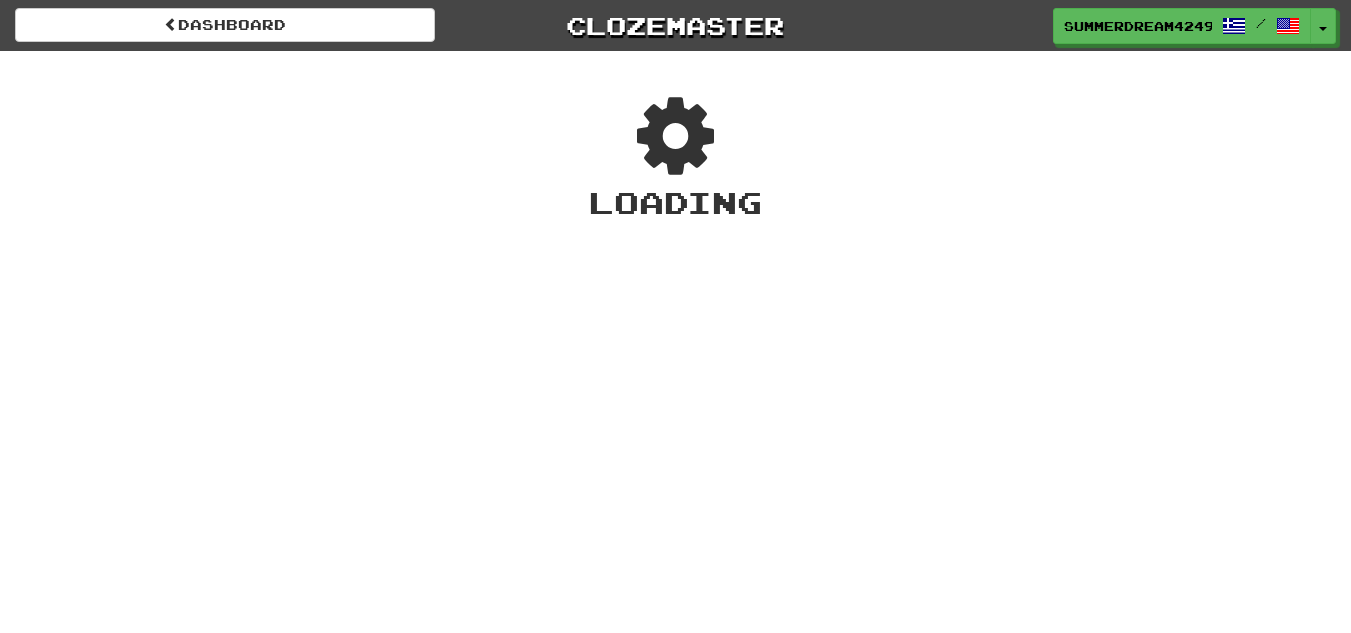 scroll, scrollTop: 0, scrollLeft: 0, axis: both 